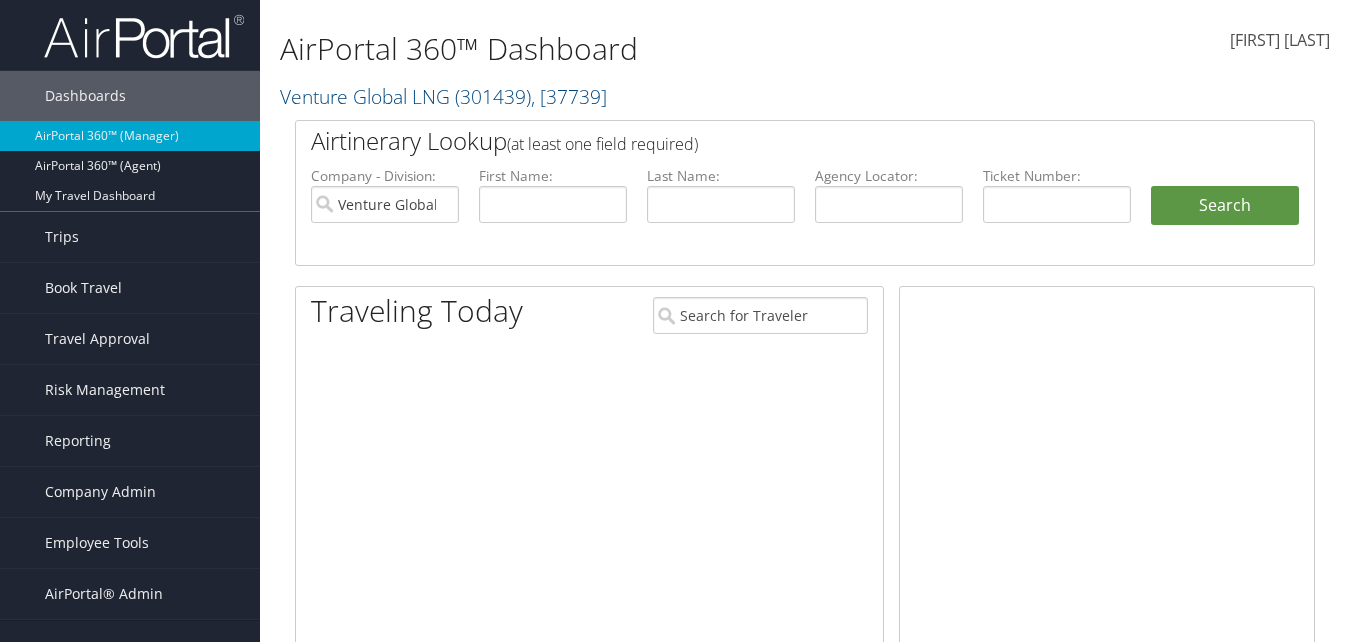 scroll, scrollTop: 0, scrollLeft: 0, axis: both 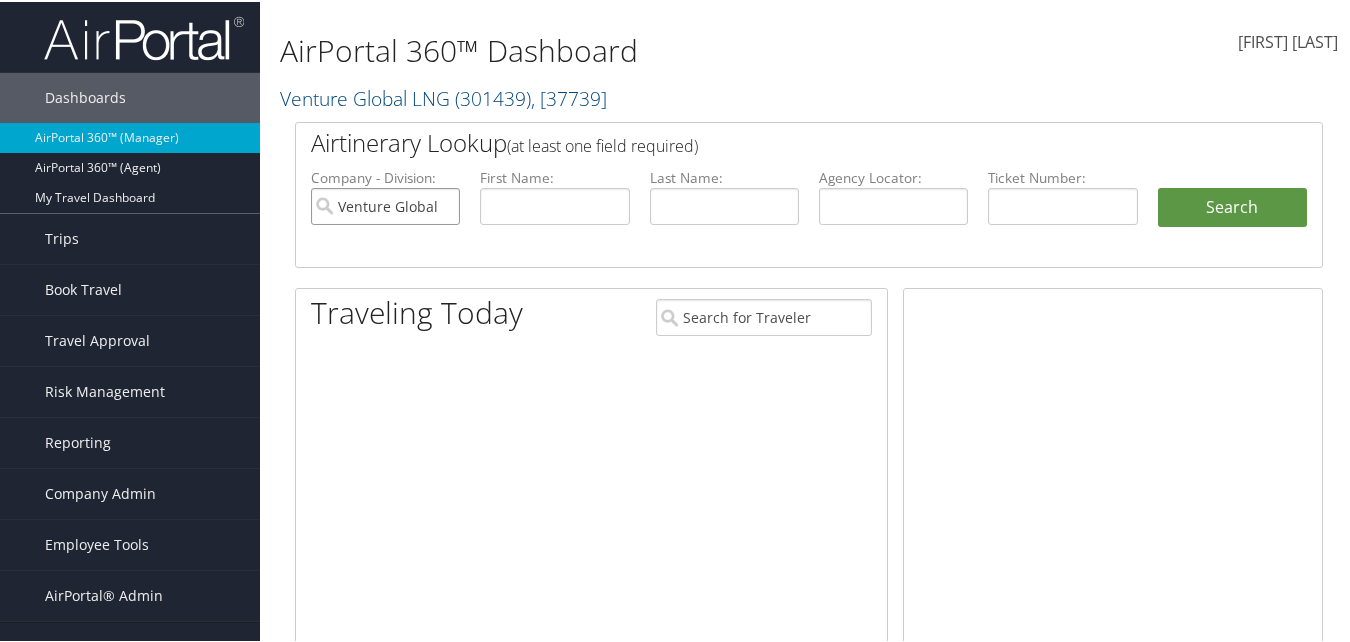 drag, startPoint x: 439, startPoint y: 206, endPoint x: 450, endPoint y: 208, distance: 11.18034 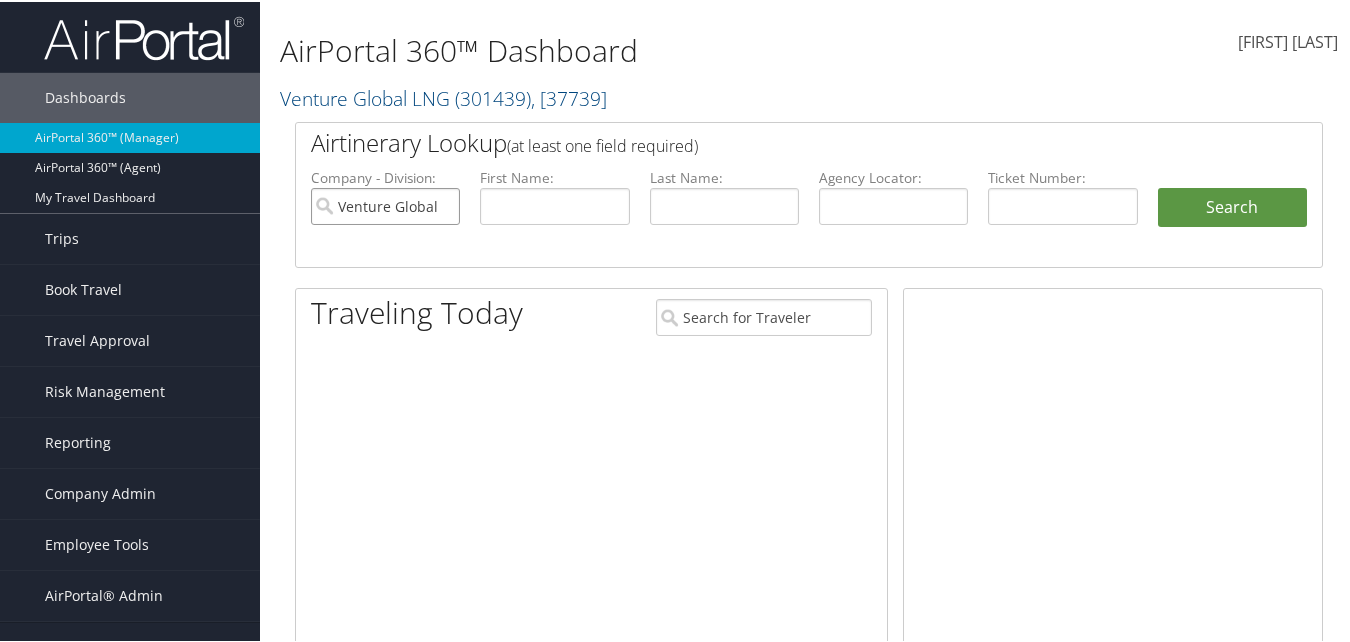 click on "Venture Global LNG" at bounding box center [385, 204] 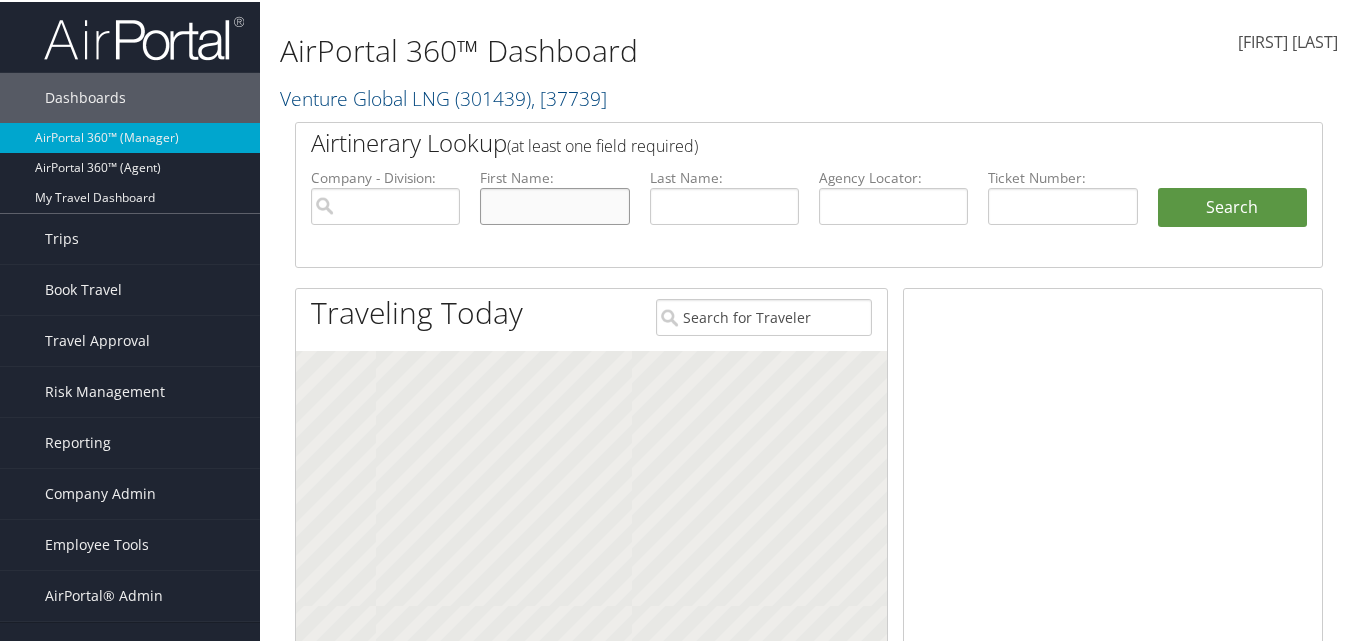 drag, startPoint x: 522, startPoint y: 208, endPoint x: 542, endPoint y: 232, distance: 31.241 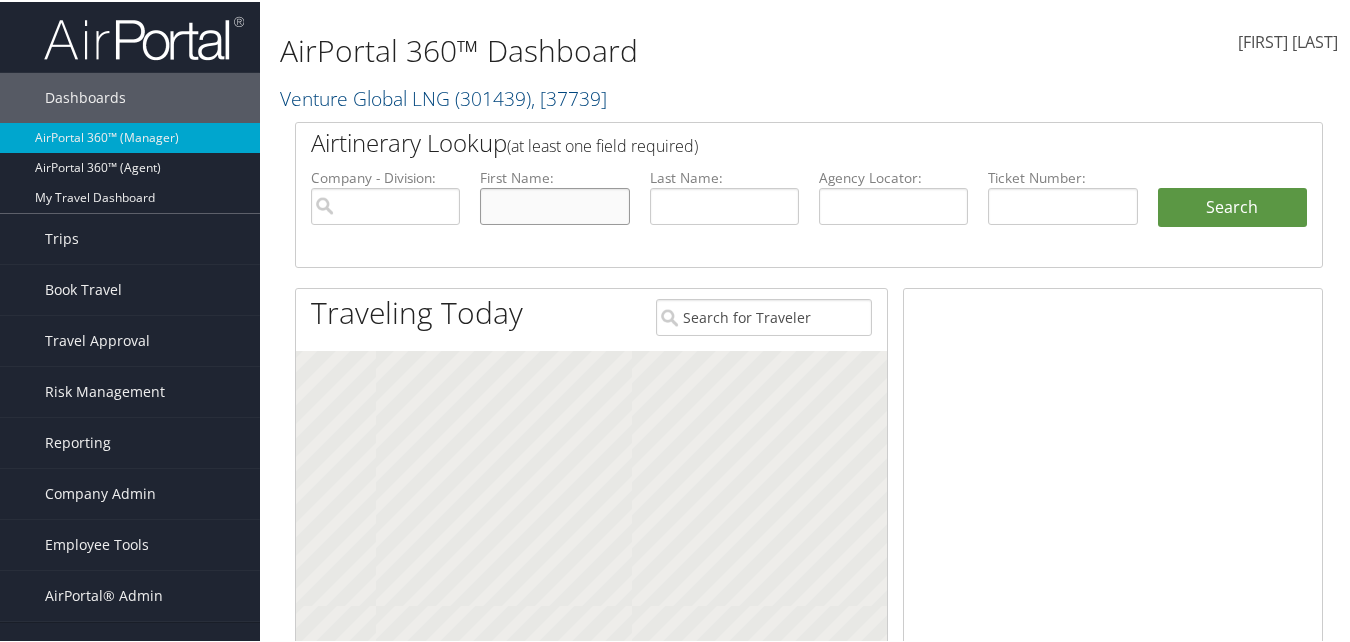 click at bounding box center [554, 204] 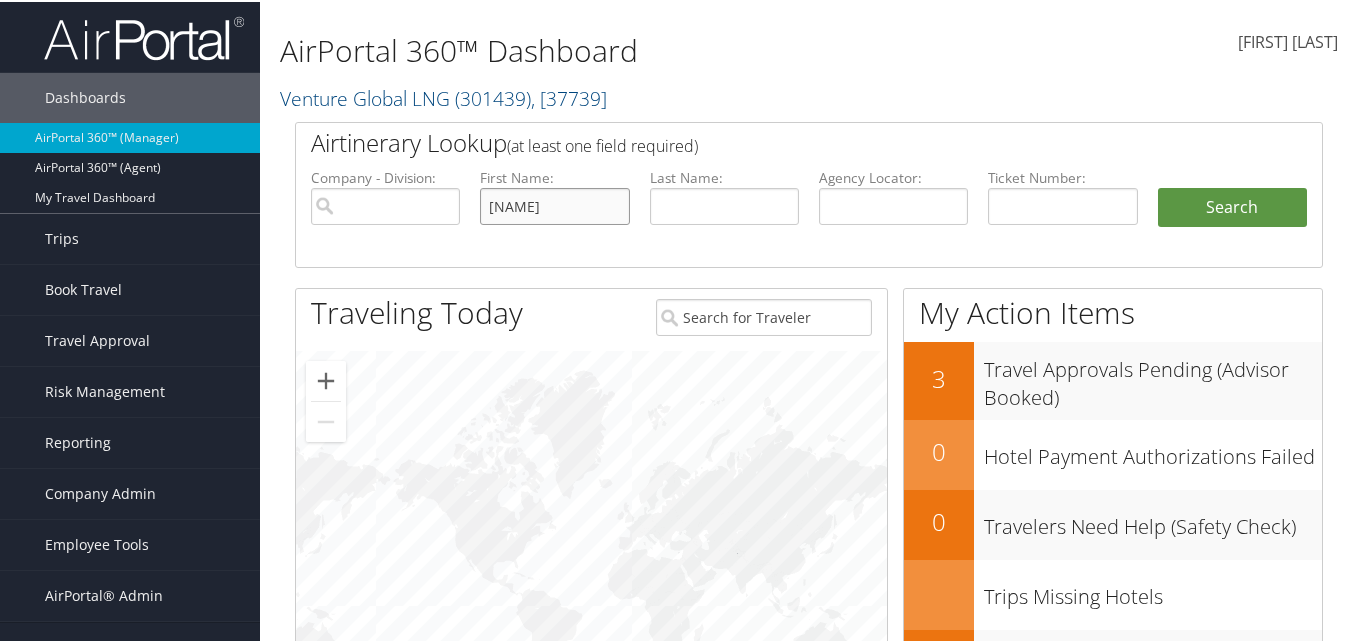 type on "kelley" 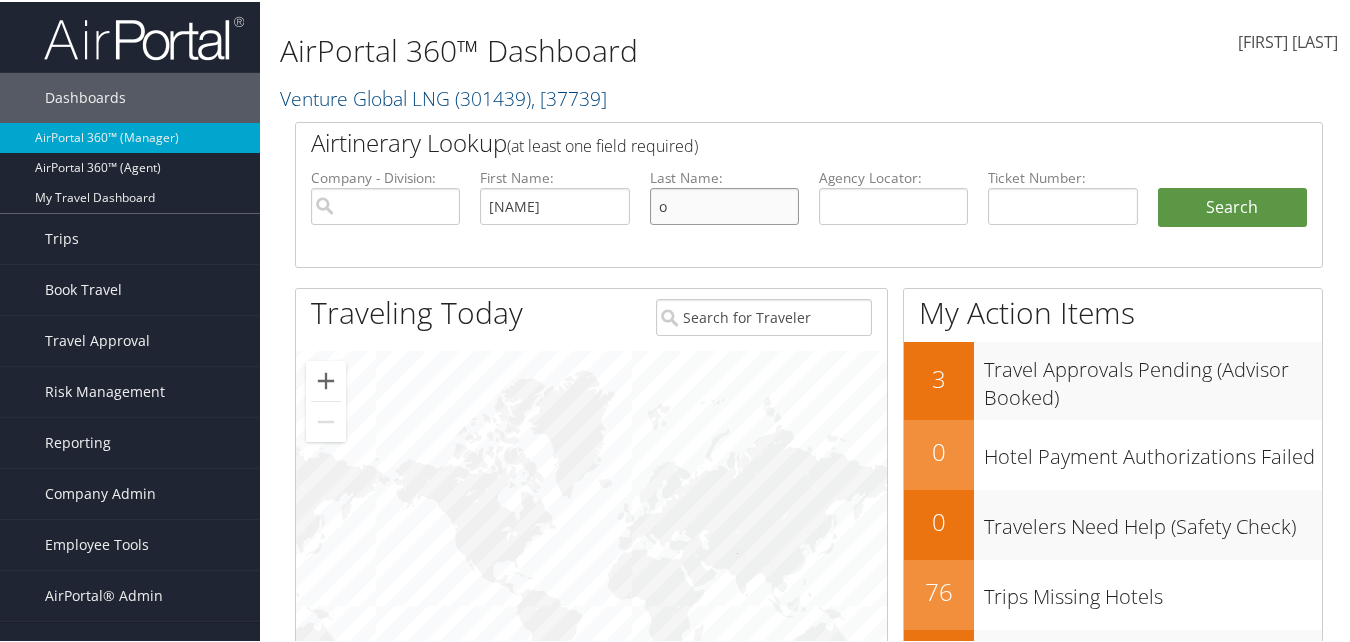 click on "o" at bounding box center [724, 204] 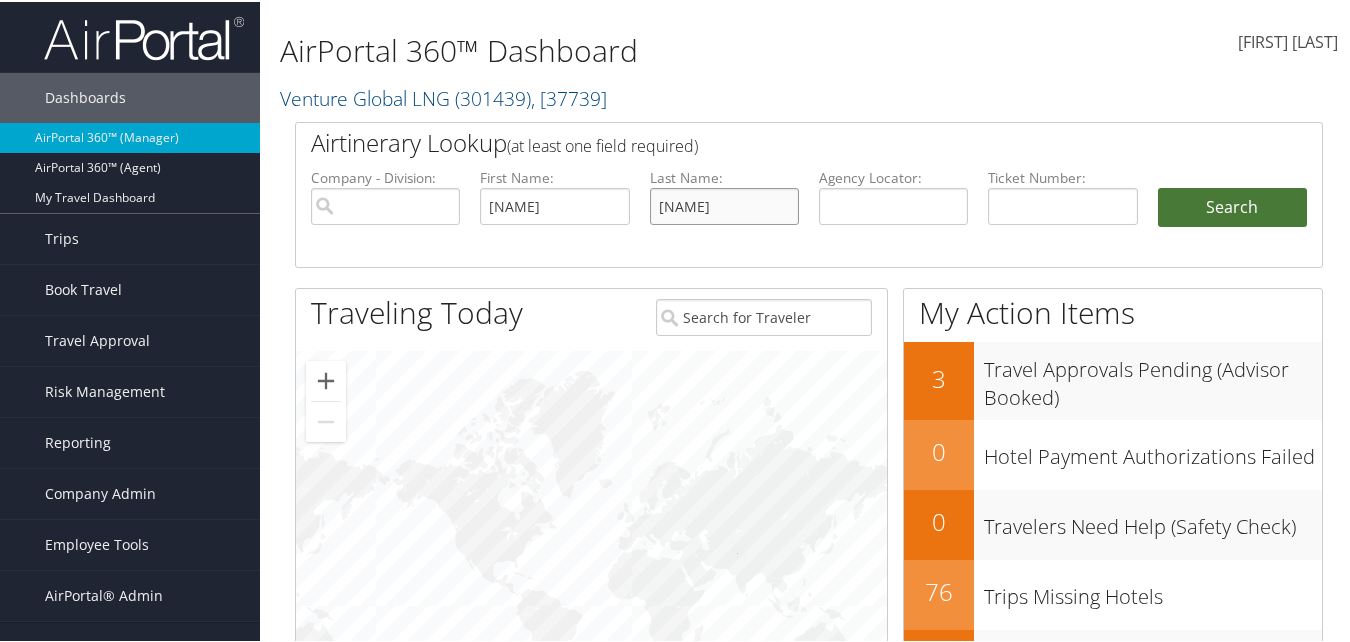 type on "olis" 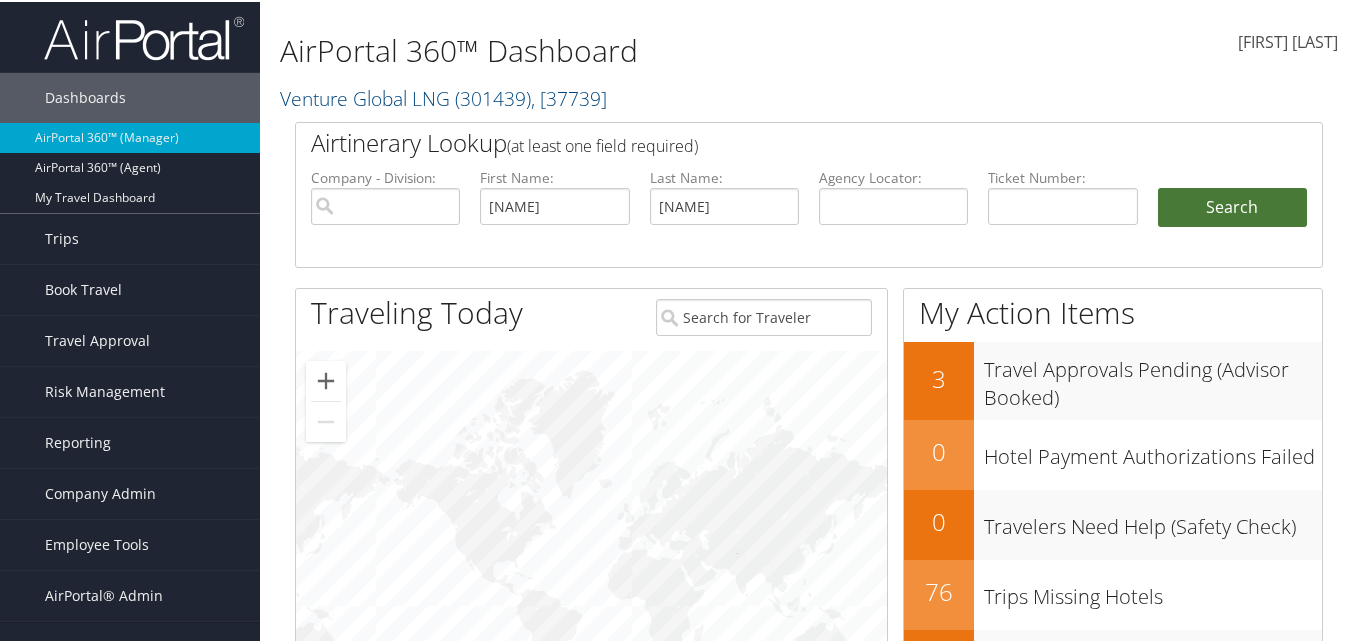 click on "Search" at bounding box center (1232, 206) 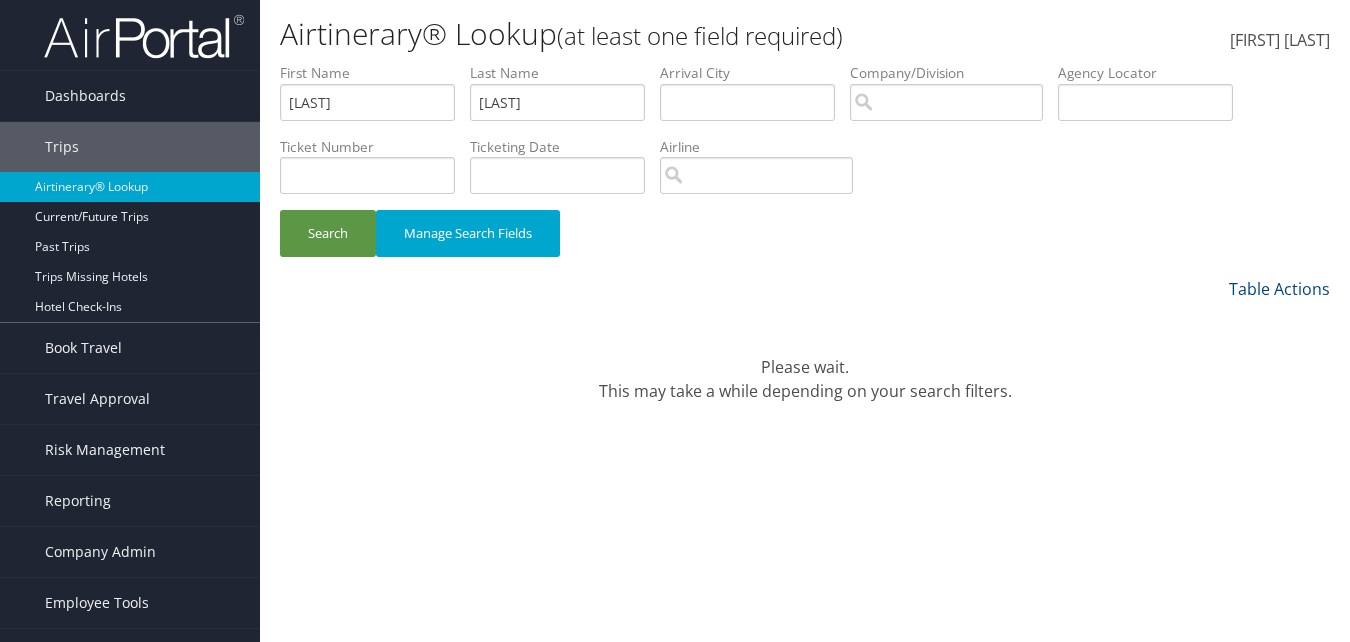 scroll, scrollTop: 0, scrollLeft: 0, axis: both 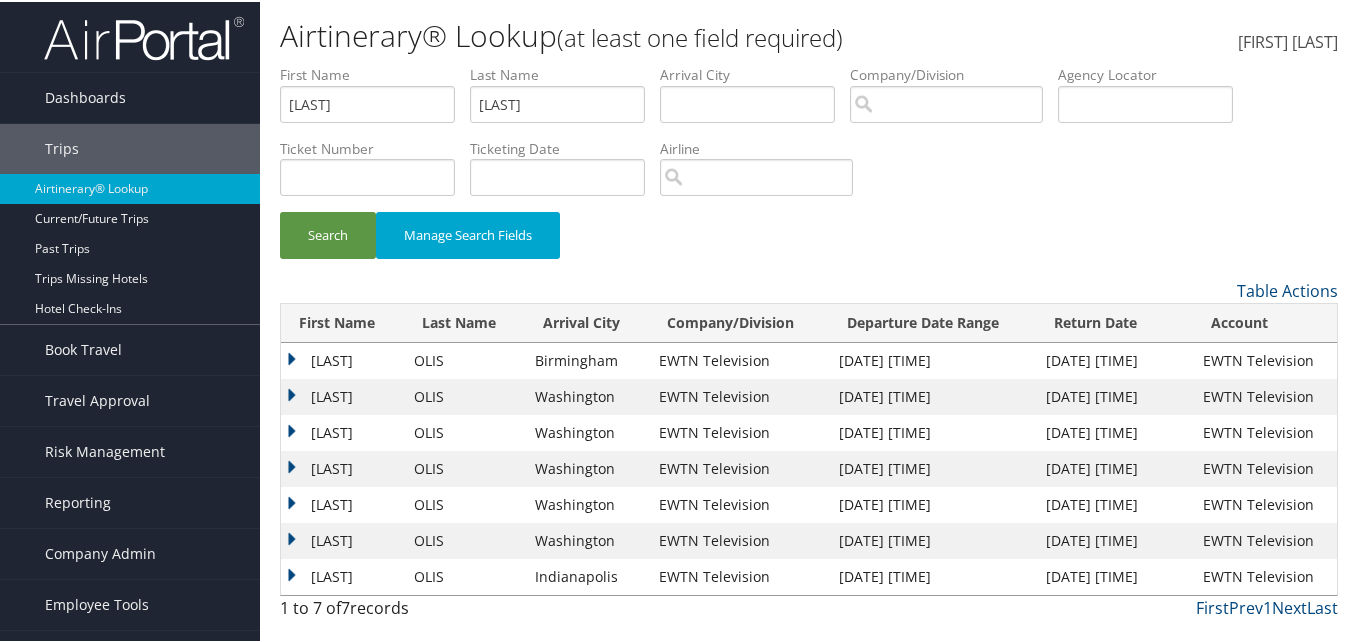 click on "KELLEY" at bounding box center (342, 359) 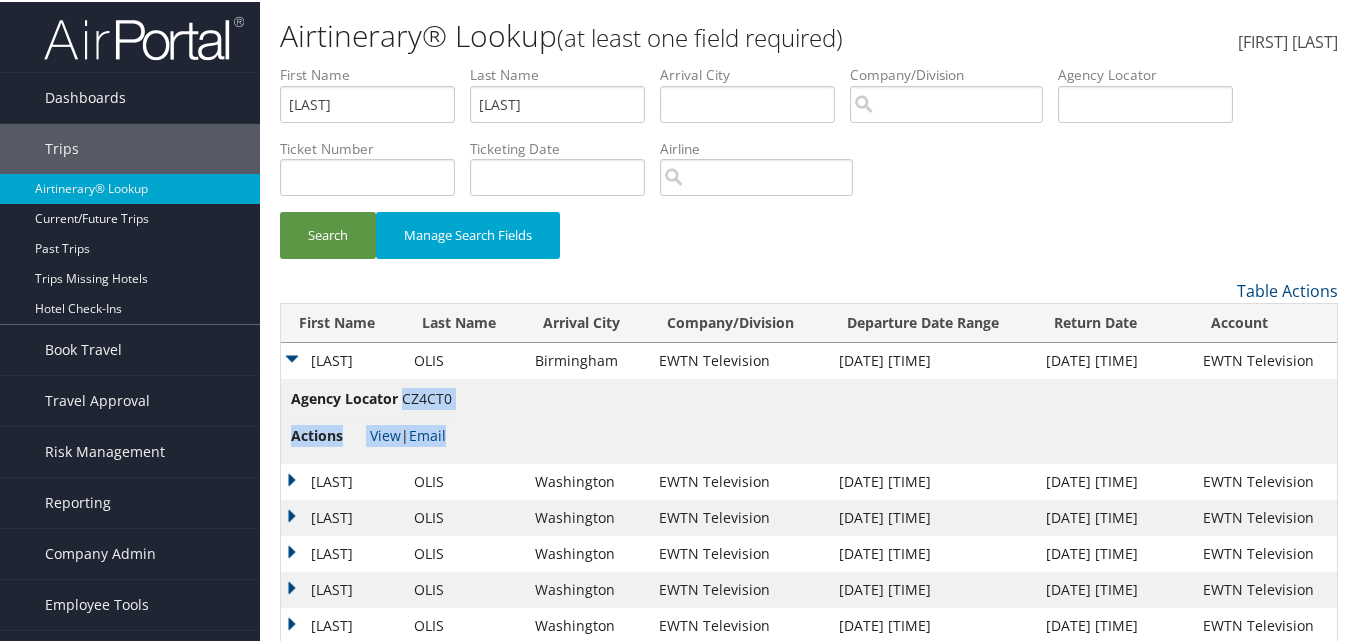 drag, startPoint x: 453, startPoint y: 398, endPoint x: 404, endPoint y: 398, distance: 49 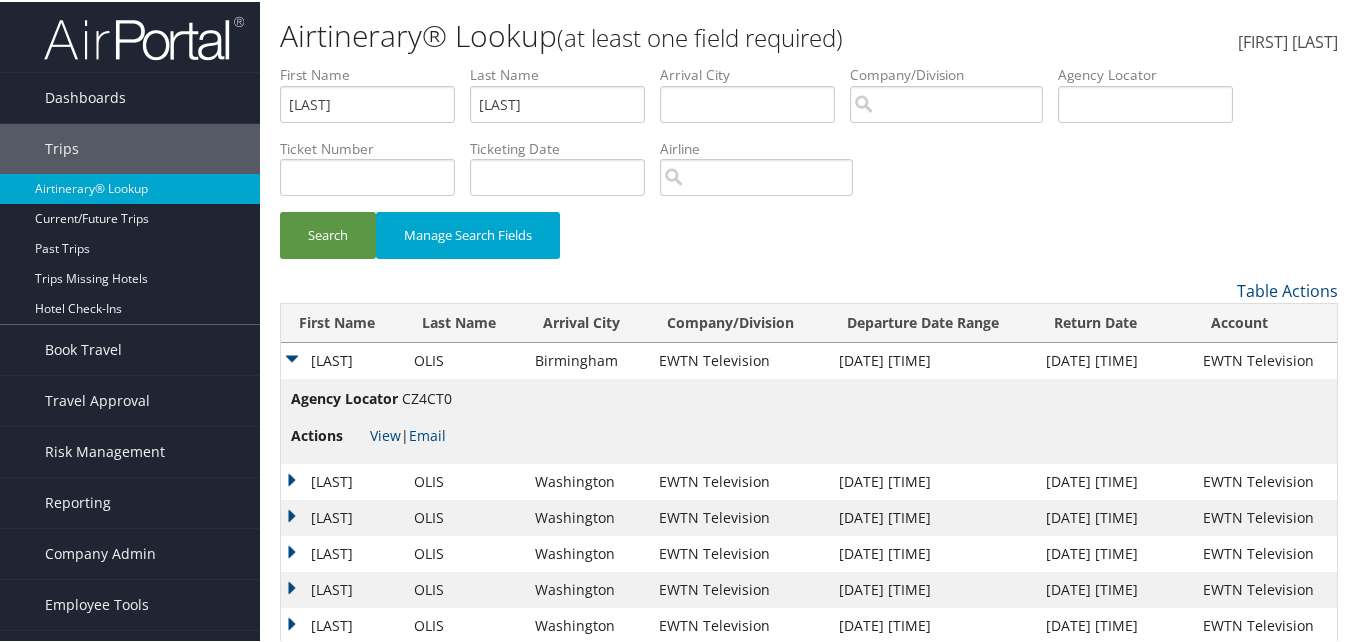 drag, startPoint x: 404, startPoint y: 398, endPoint x: 464, endPoint y: 416, distance: 62.641838 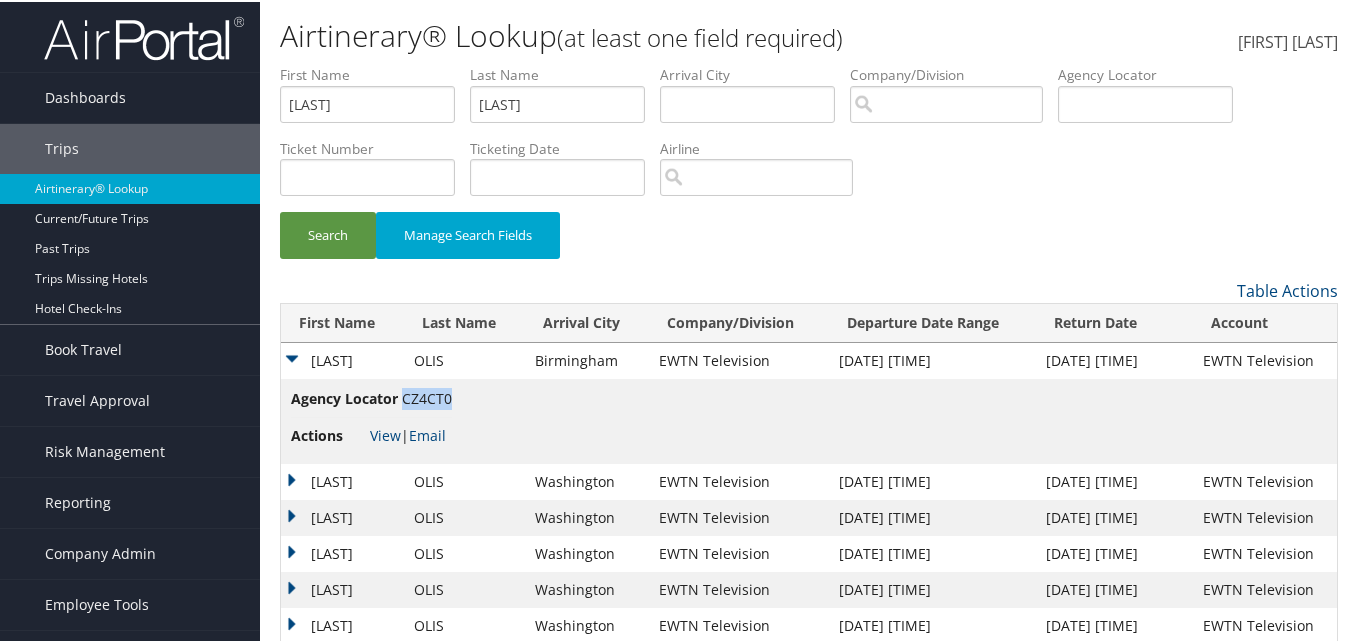 drag, startPoint x: 450, startPoint y: 396, endPoint x: 404, endPoint y: 397, distance: 46.010868 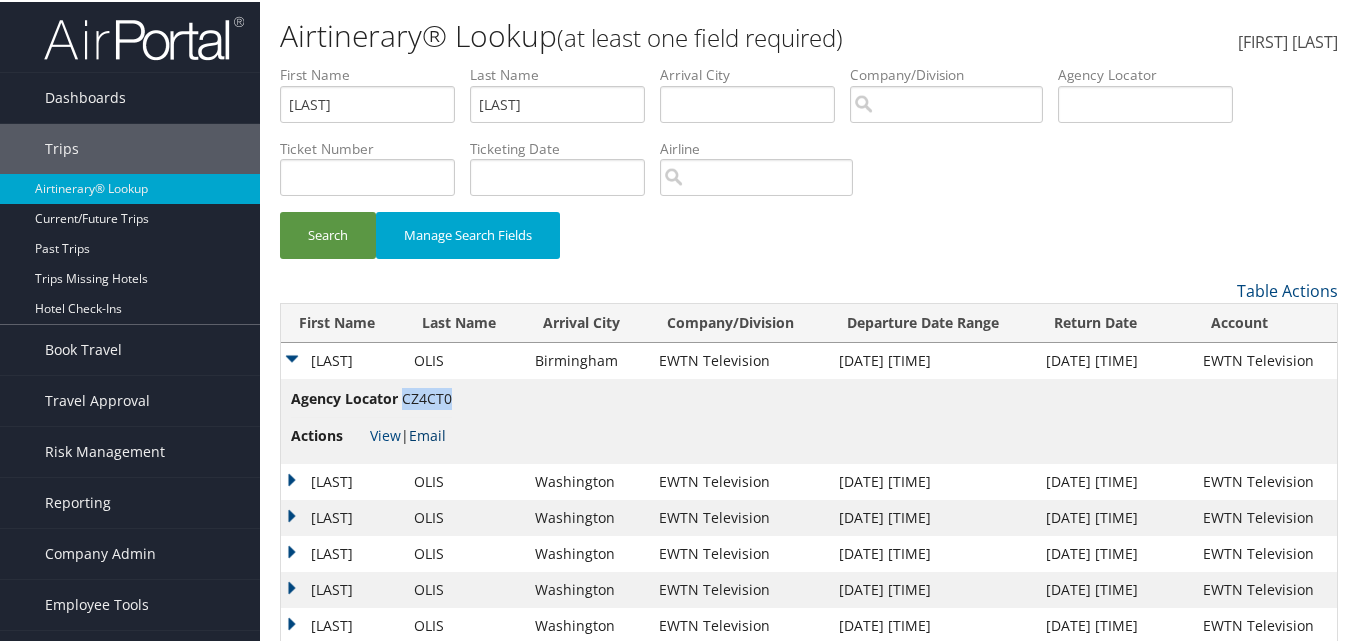 copy on "CZ4CT0" 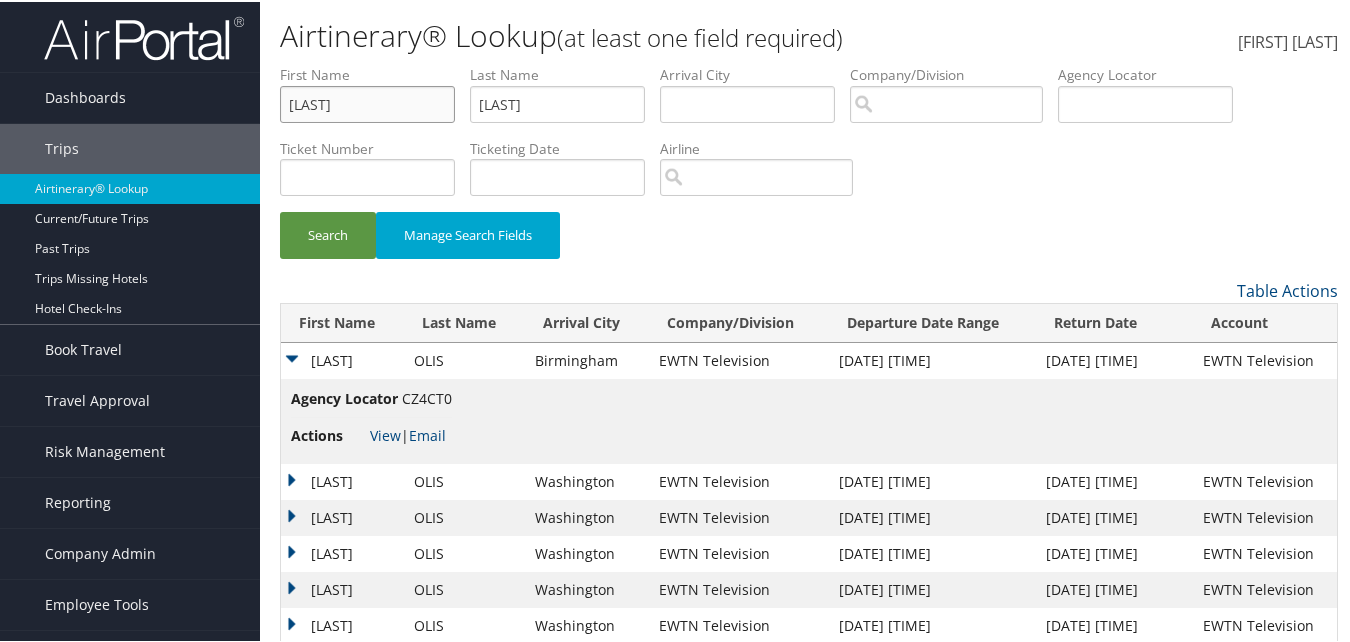 click on "kelley" at bounding box center [367, 102] 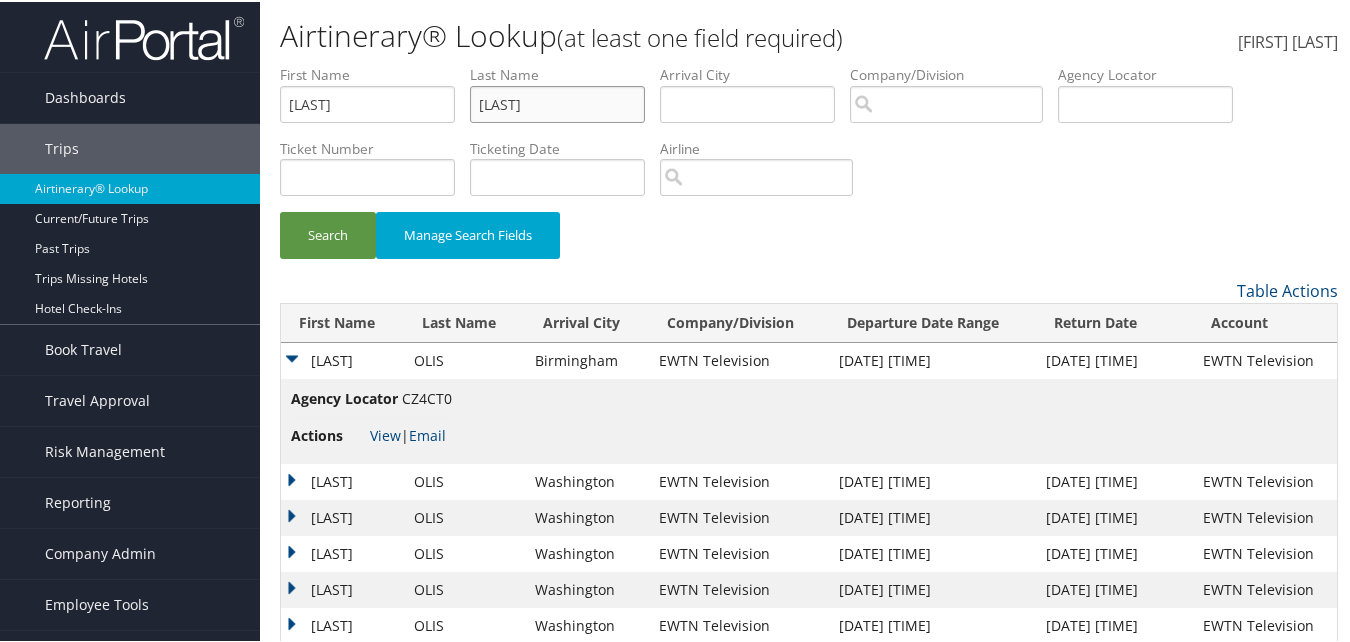 type on "johnson" 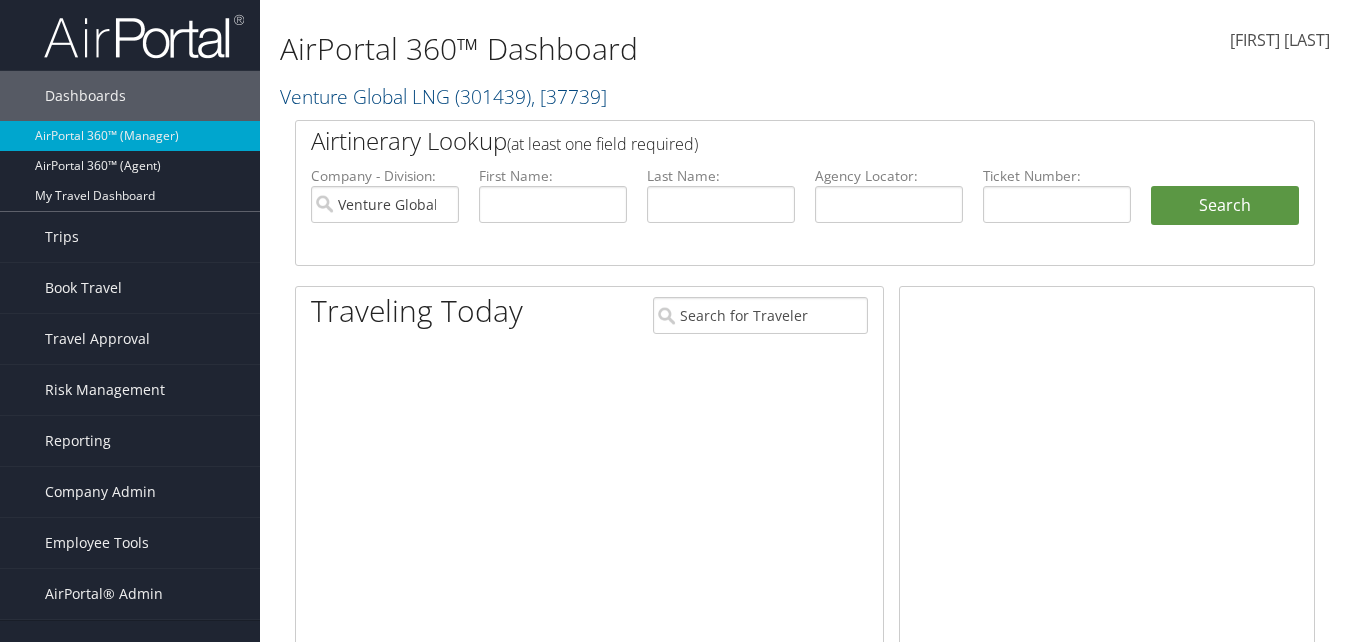 scroll, scrollTop: 0, scrollLeft: 0, axis: both 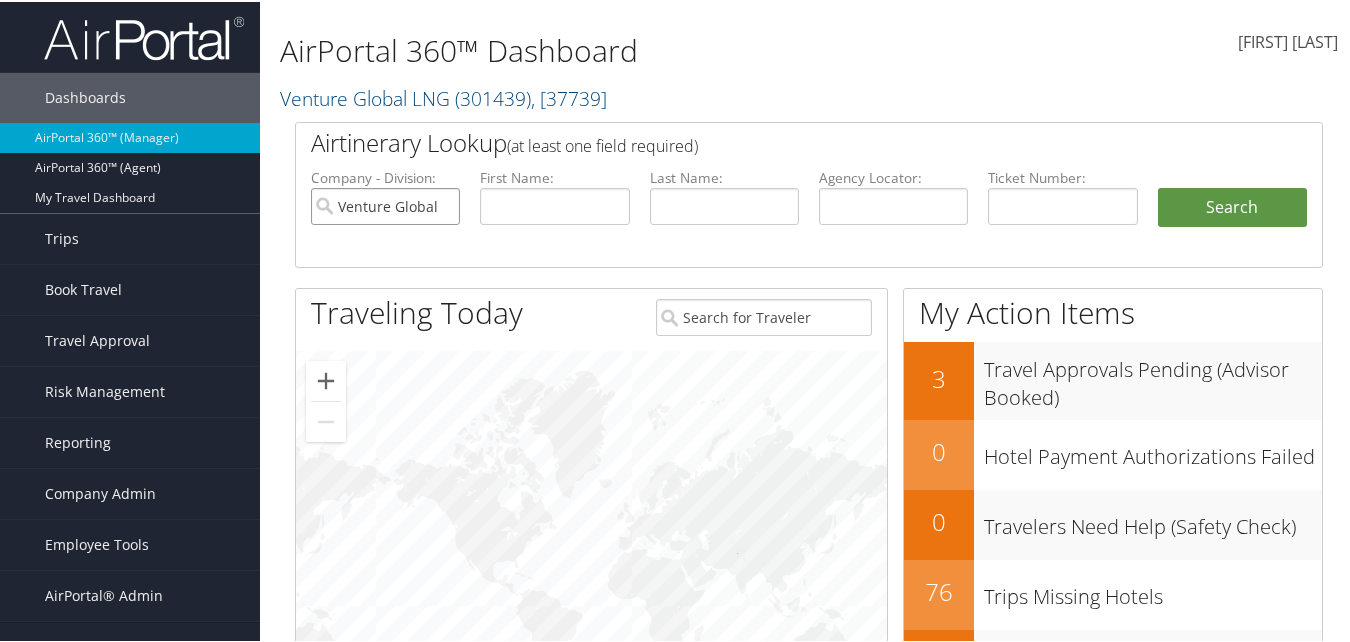 click on "Venture Global LNG" at bounding box center (385, 204) 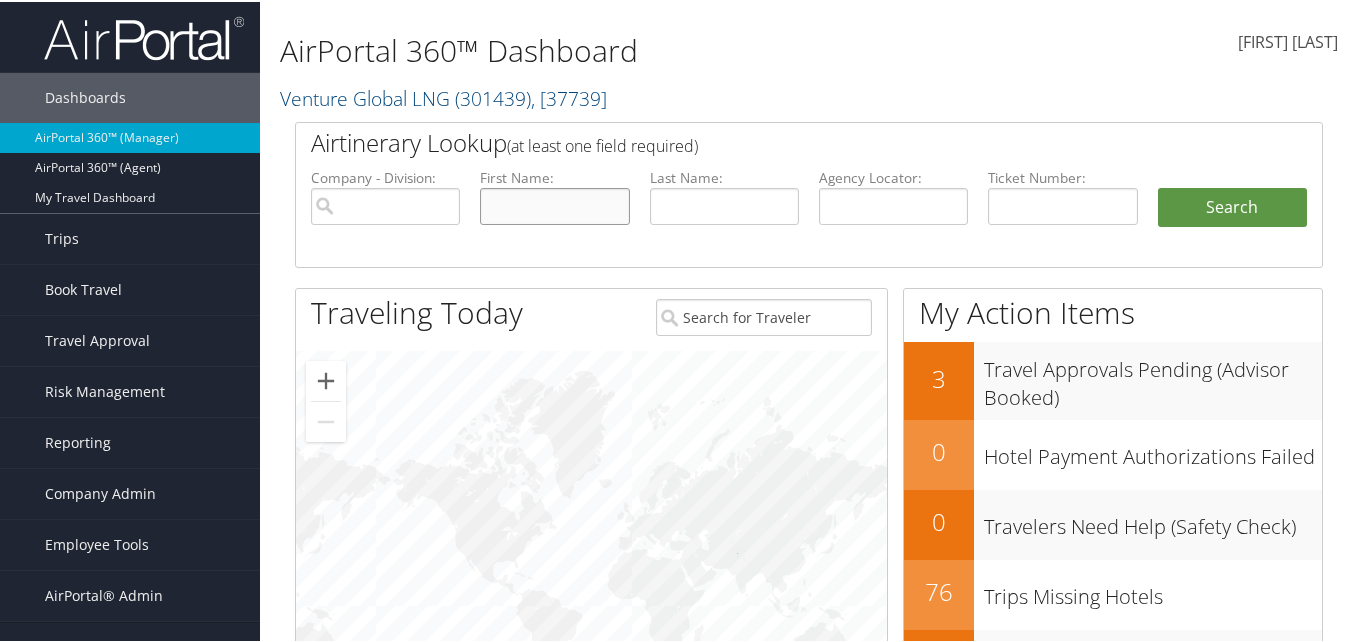 click at bounding box center (554, 204) 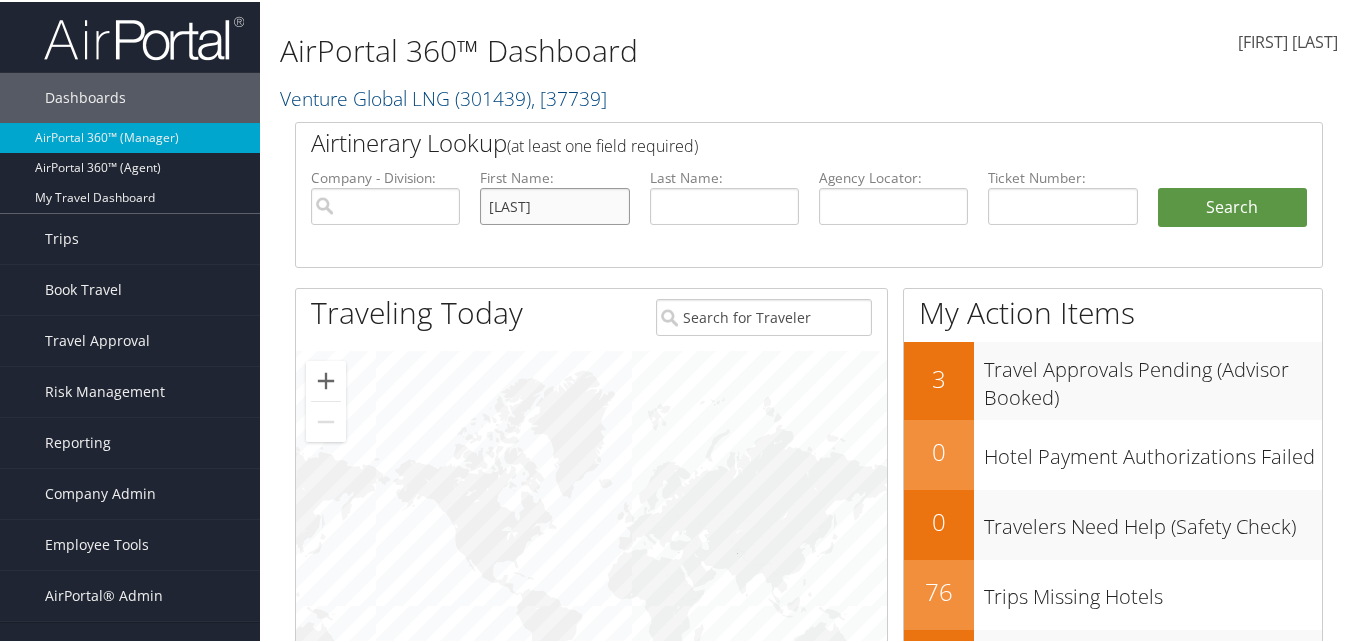 type on "[FIRST]" 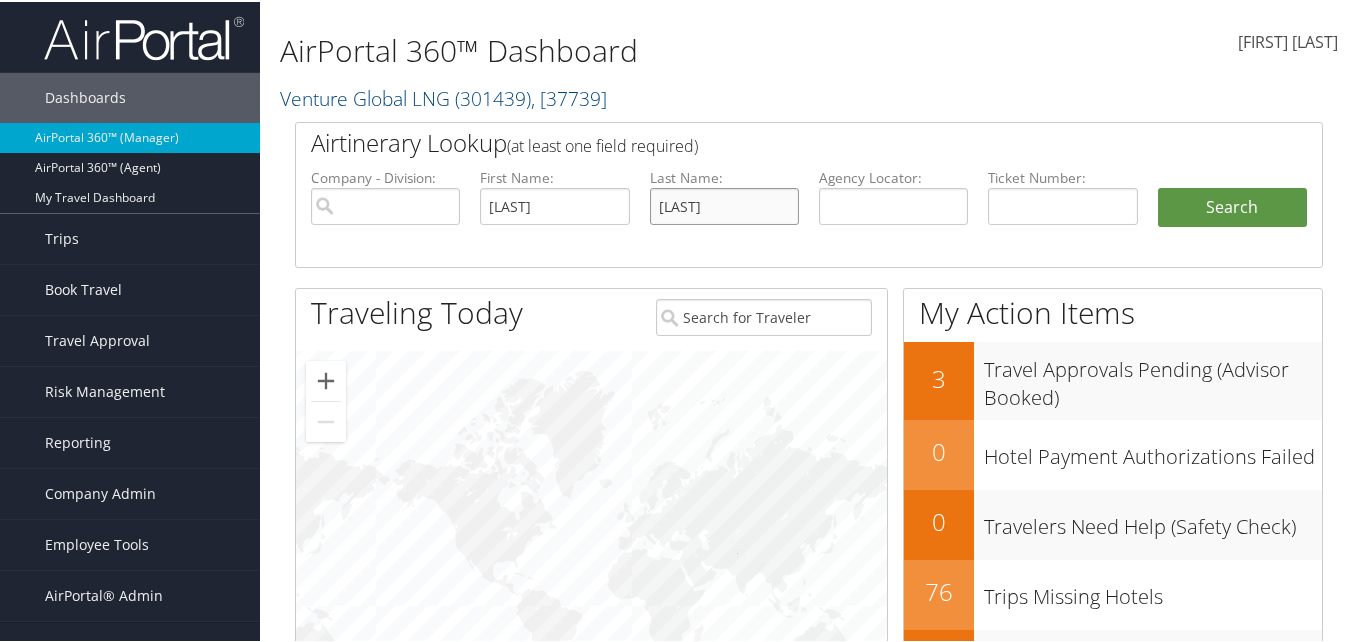 type on "[LAST]" 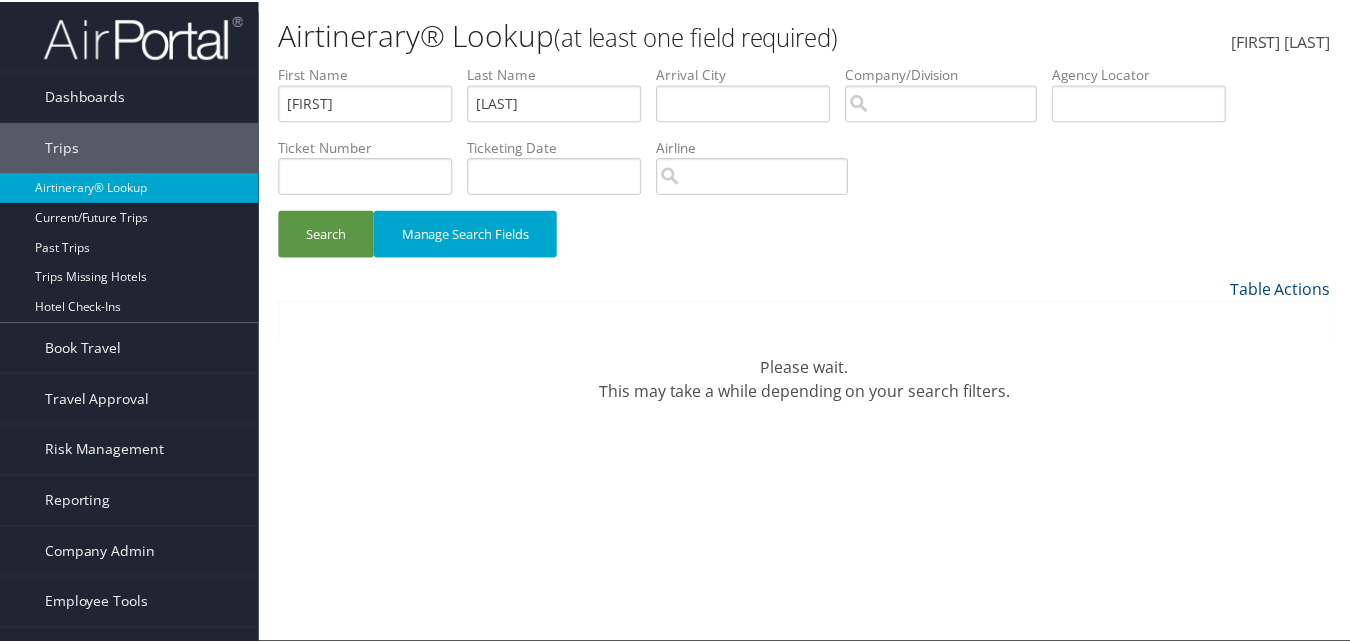 scroll, scrollTop: 0, scrollLeft: 0, axis: both 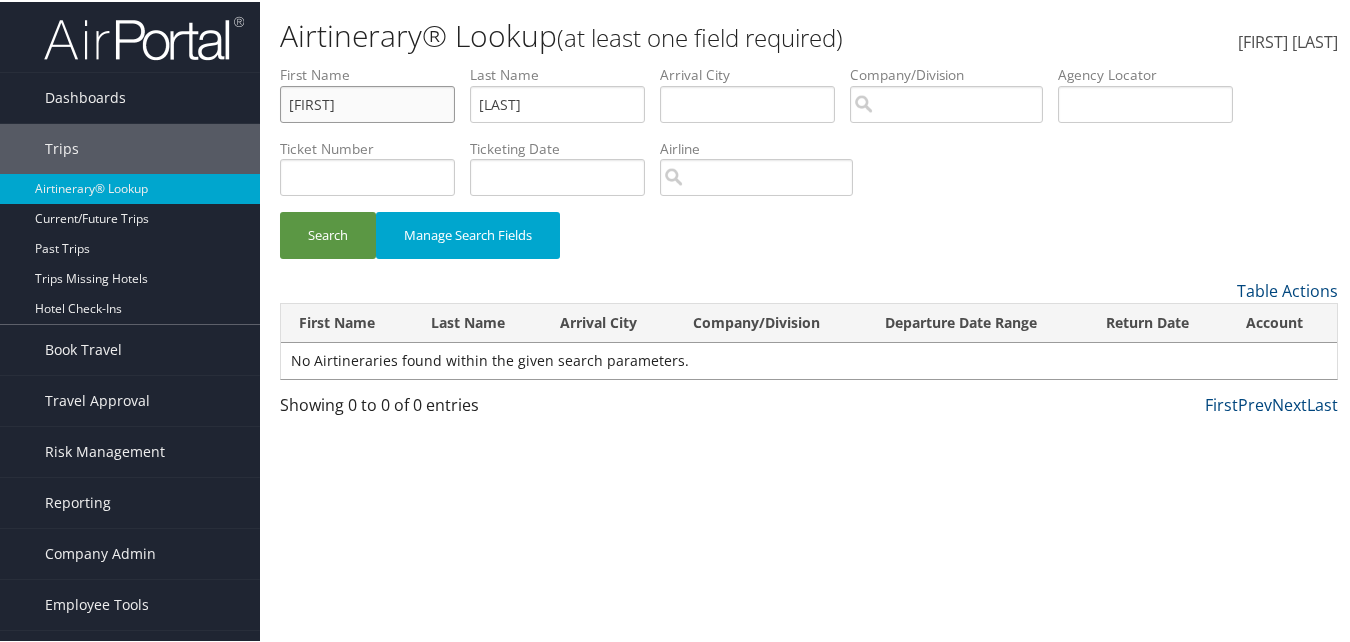 click on "[FIRST]" at bounding box center [367, 102] 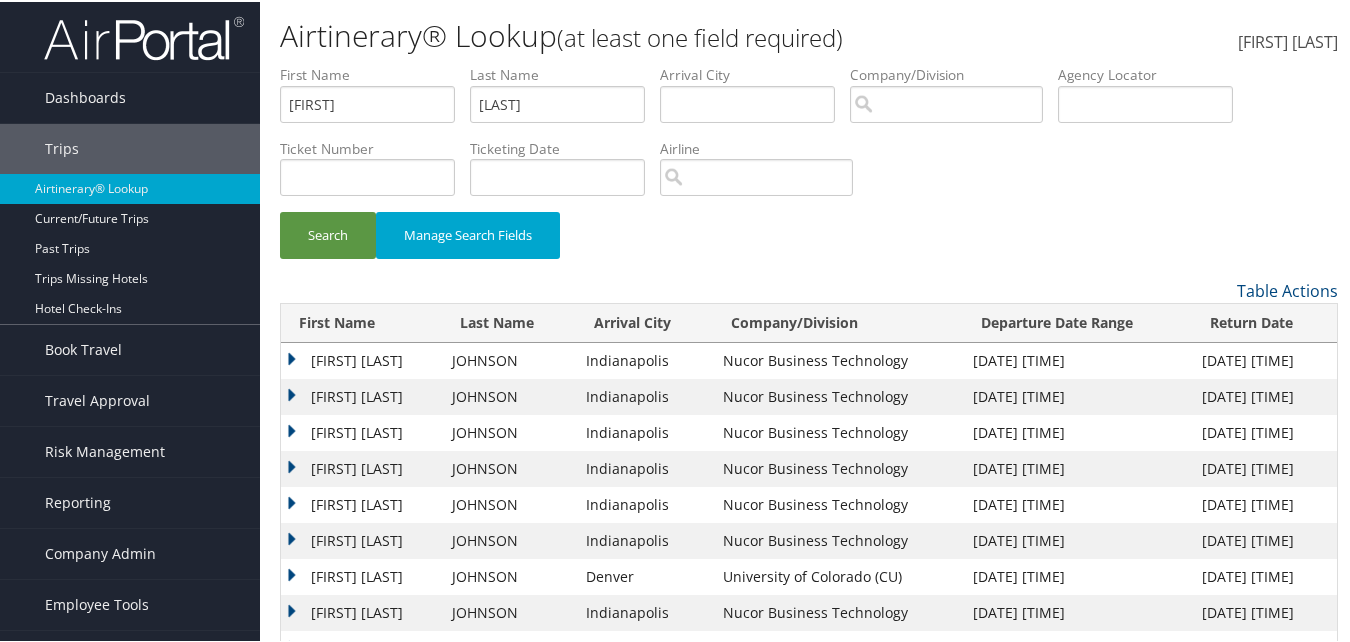 click on "[FIRST] [LAST]" at bounding box center (361, 359) 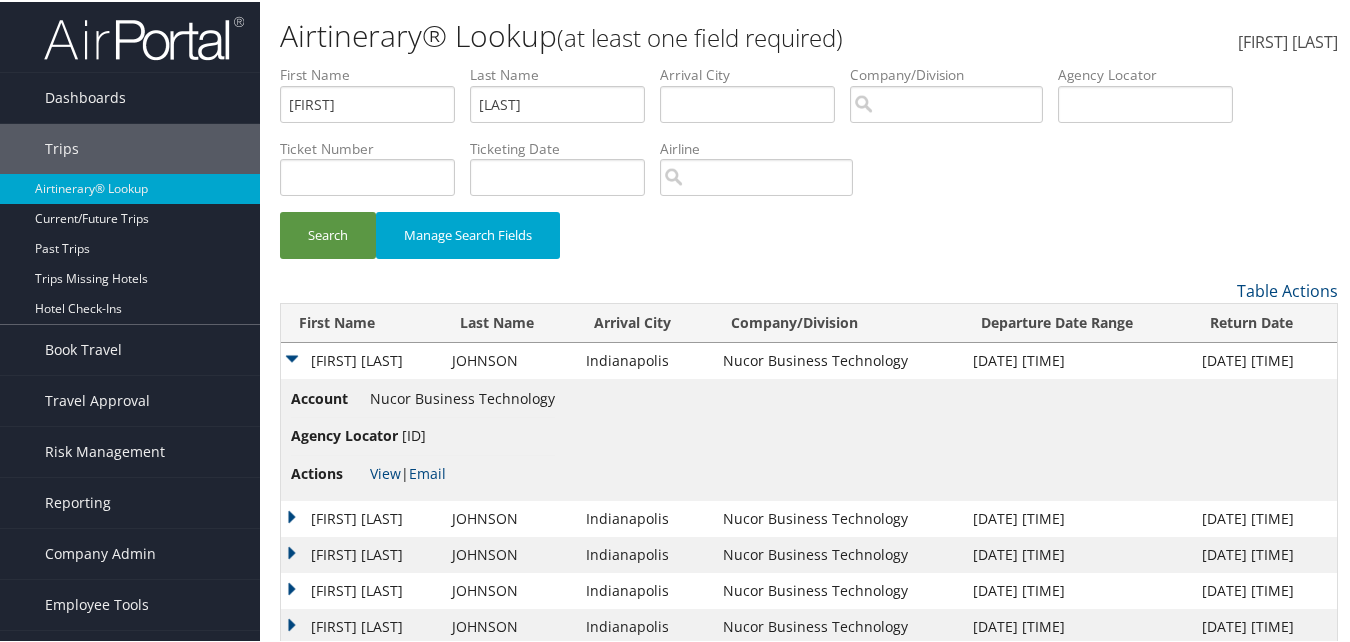 click on "[FIRST] [LAST]" at bounding box center (361, 359) 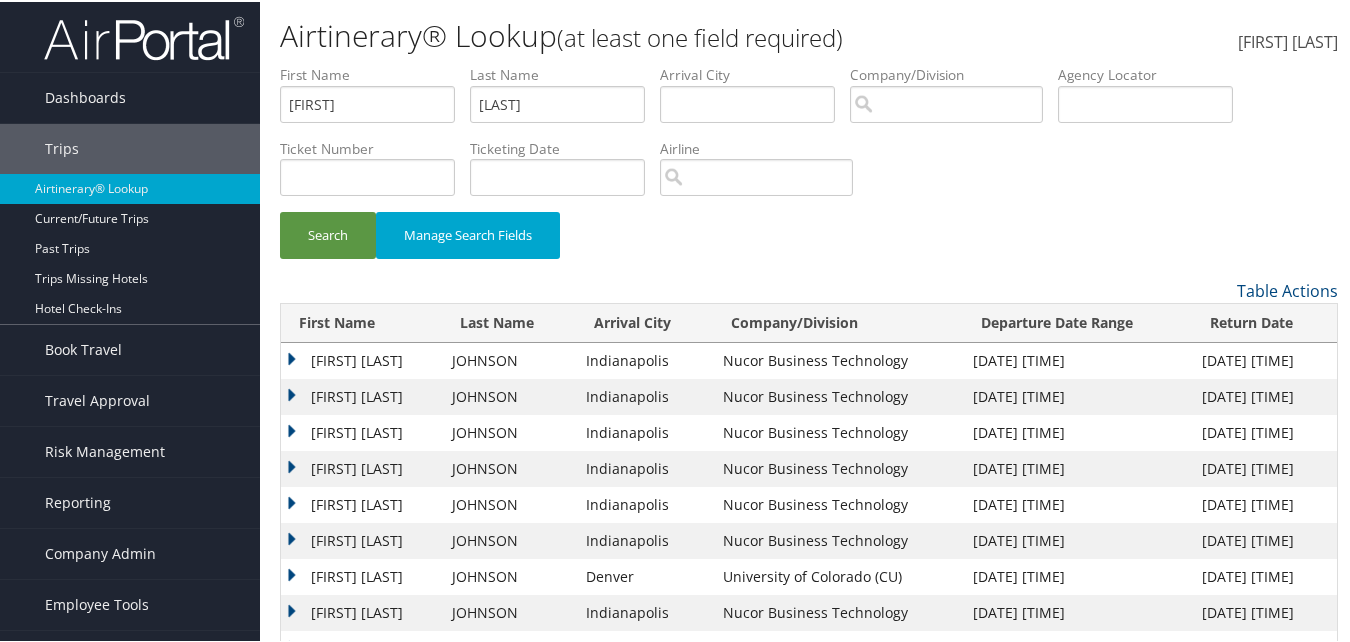 click on "[FIRST] [LAST]" at bounding box center [361, 395] 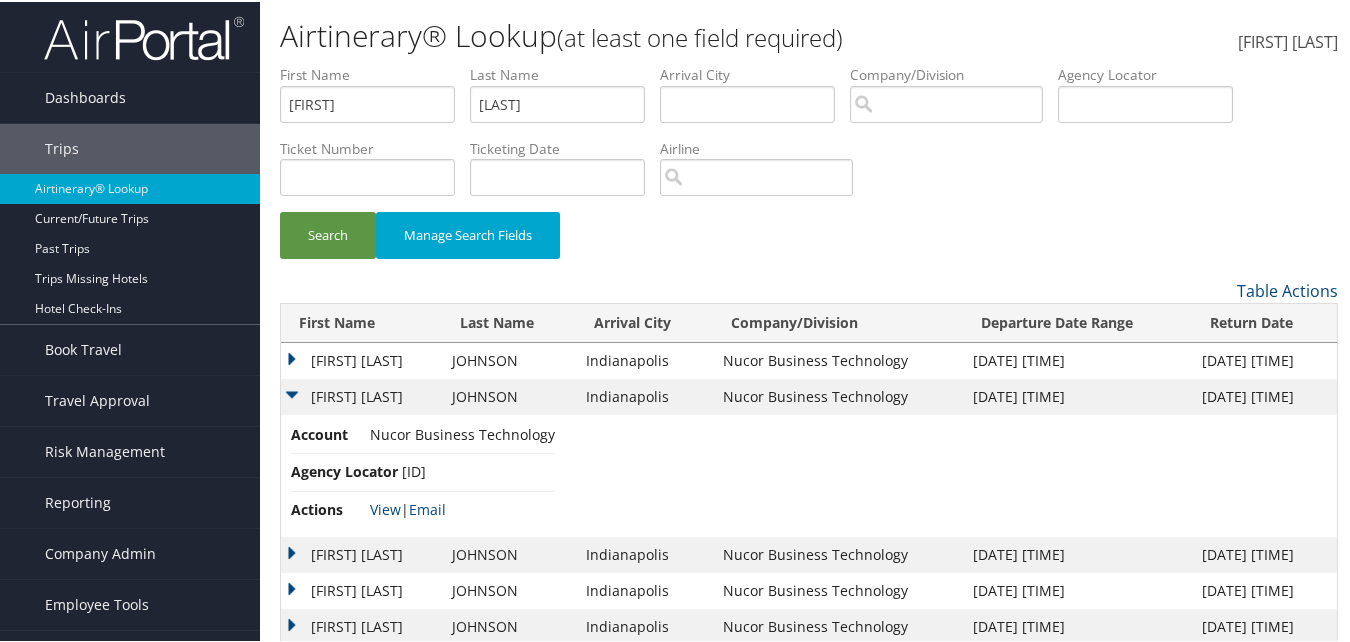 drag, startPoint x: 455, startPoint y: 466, endPoint x: 403, endPoint y: 473, distance: 52.46904 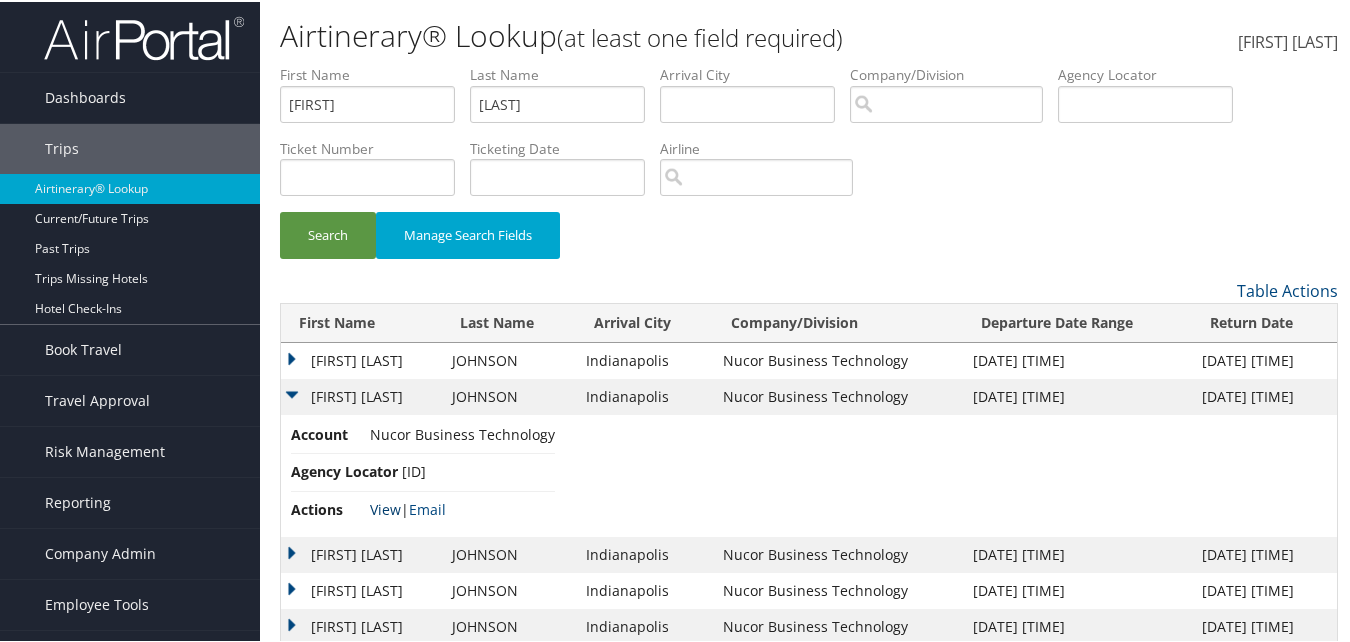 click on "View" at bounding box center [385, 507] 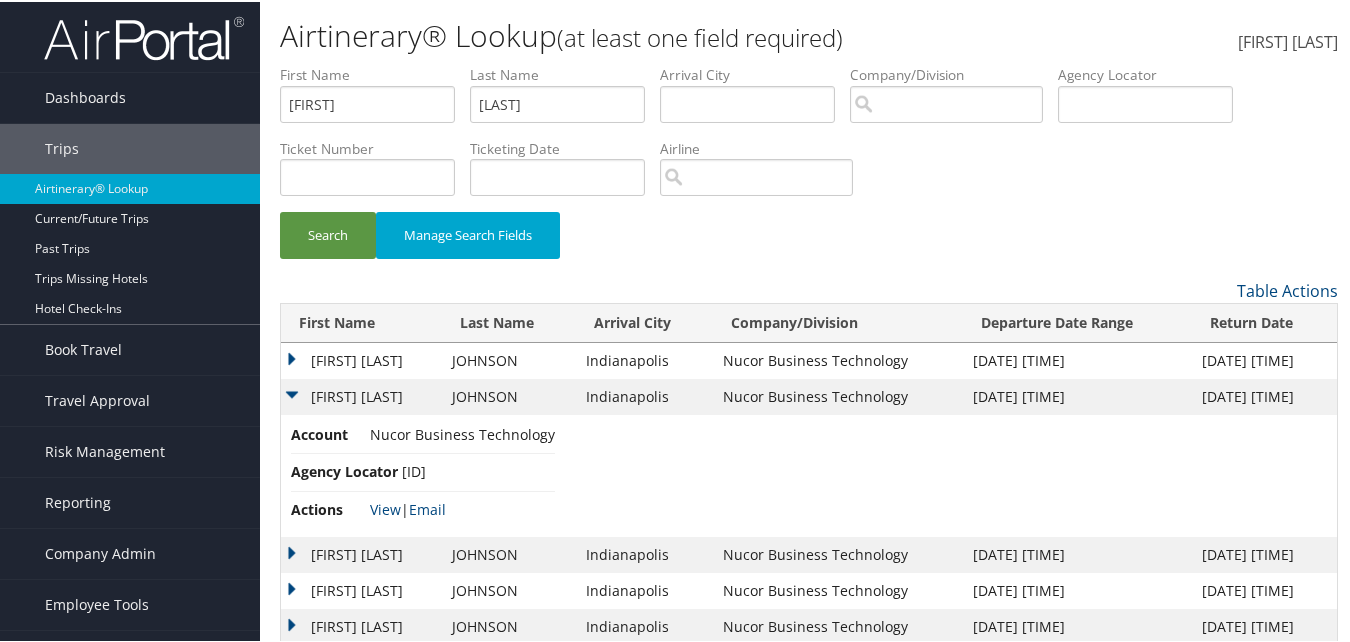 click on "KELSEY LAUREN" at bounding box center (361, 359) 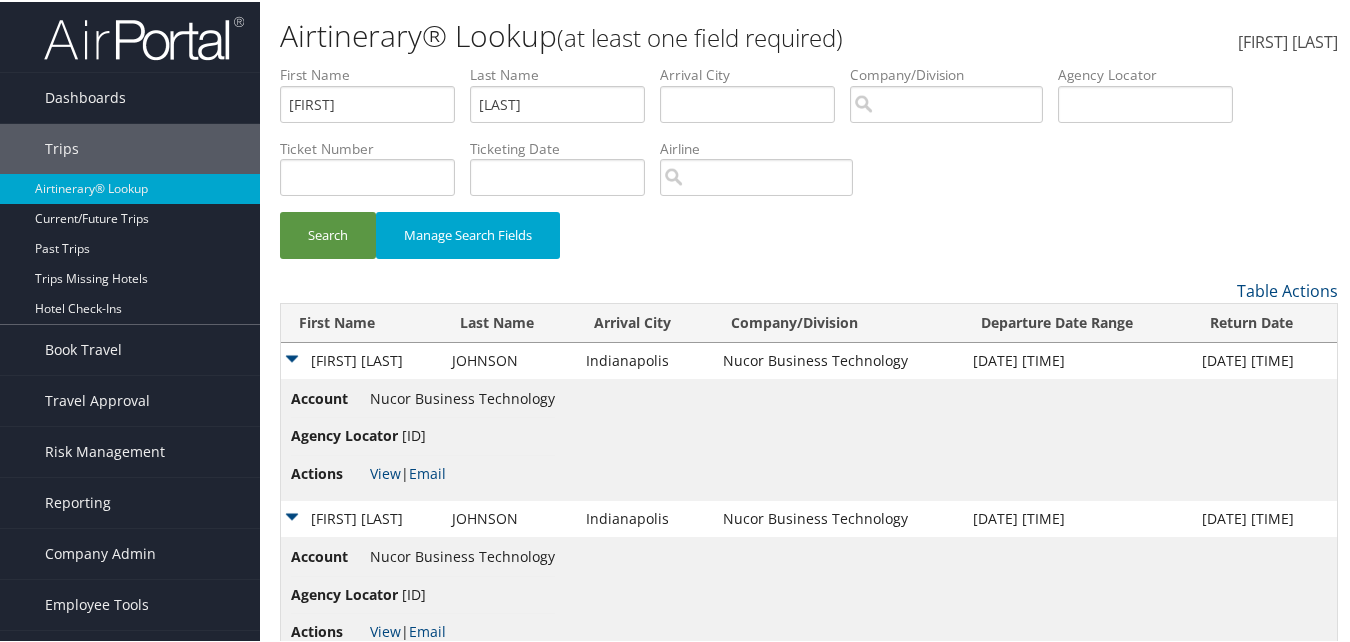 drag, startPoint x: 458, startPoint y: 434, endPoint x: 406, endPoint y: 437, distance: 52.086468 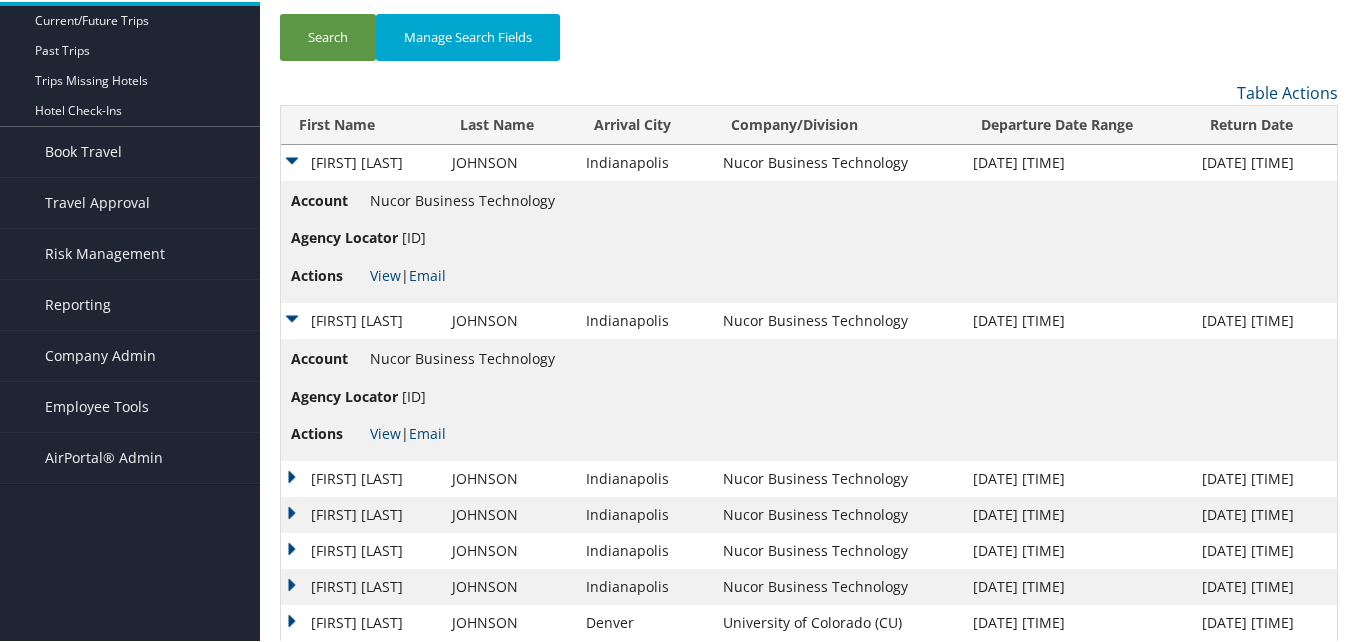 scroll, scrollTop: 200, scrollLeft: 0, axis: vertical 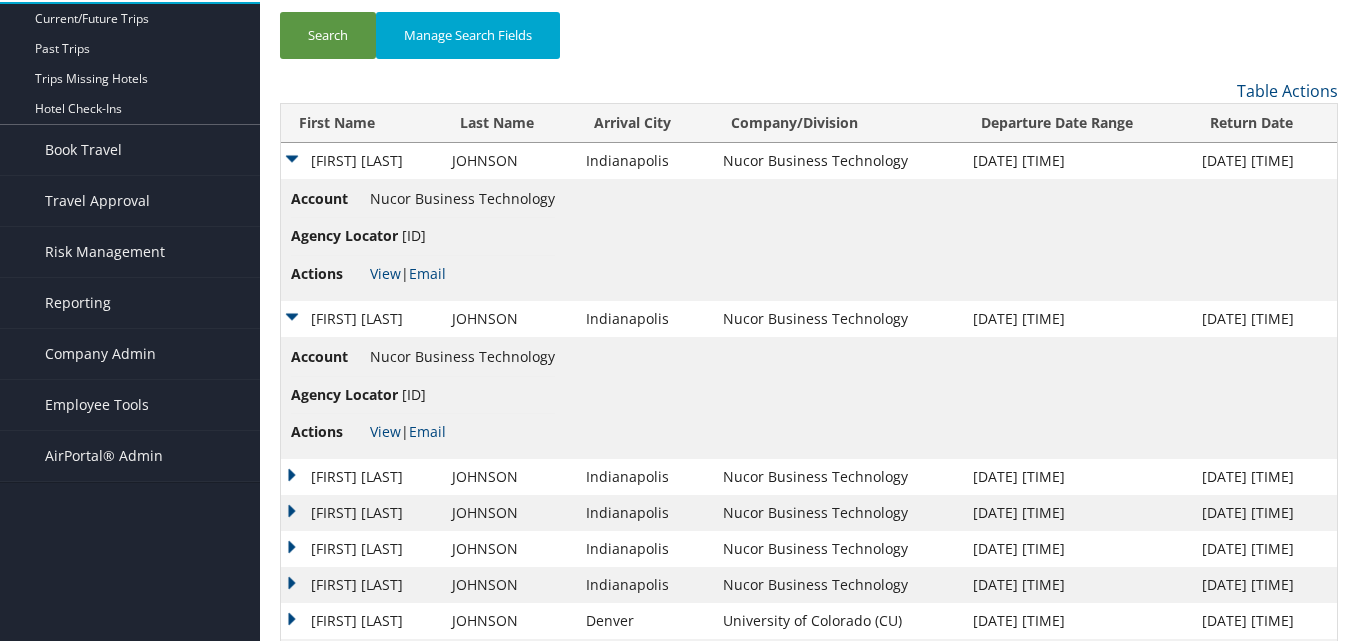 click on "KELSEY LAUREN" at bounding box center [361, 475] 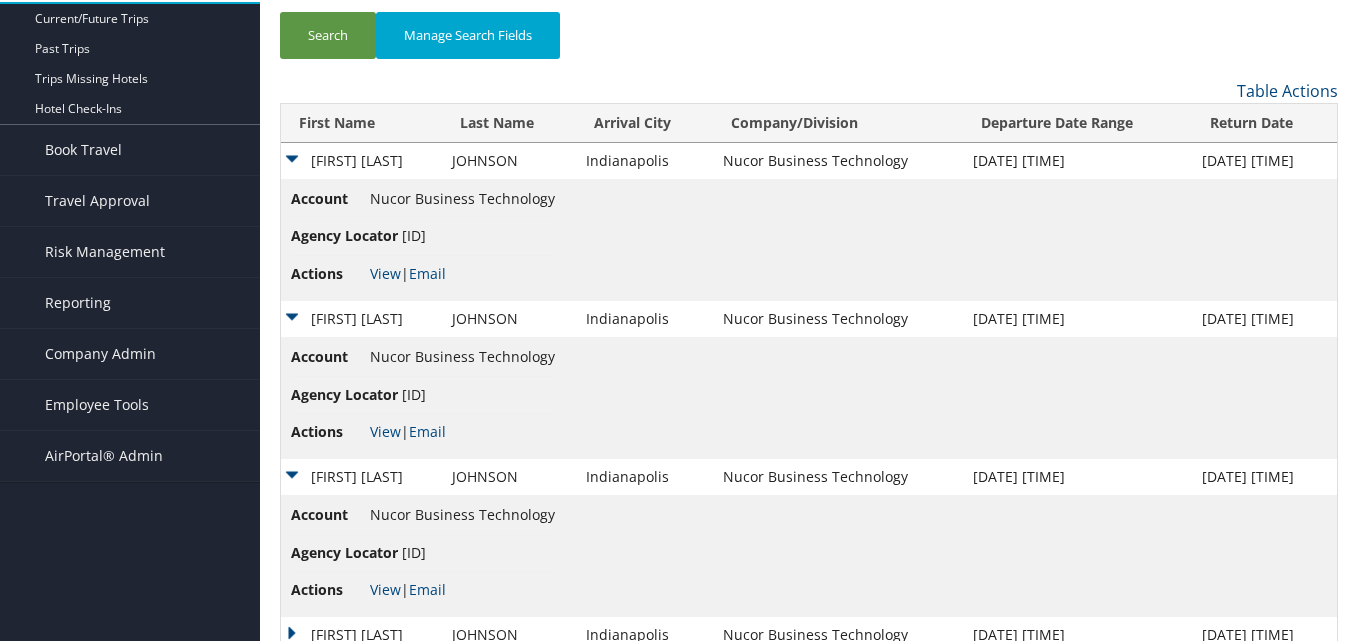 drag, startPoint x: 459, startPoint y: 549, endPoint x: 401, endPoint y: 550, distance: 58.00862 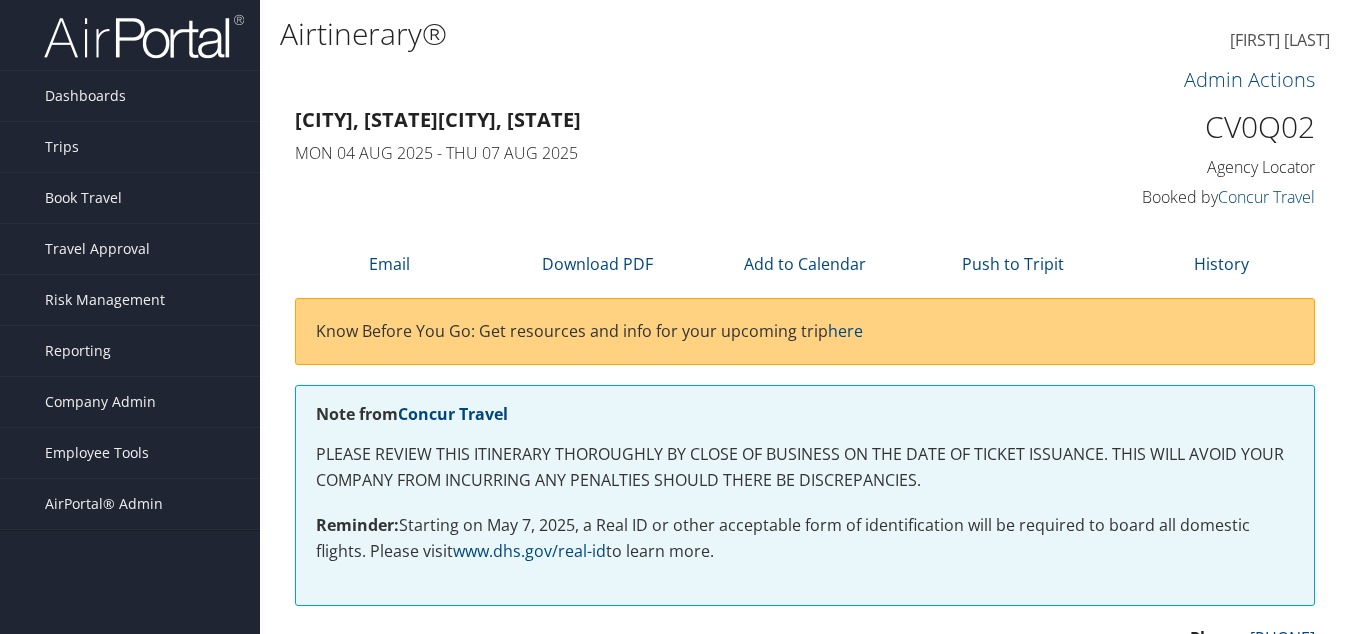scroll, scrollTop: 0, scrollLeft: 0, axis: both 